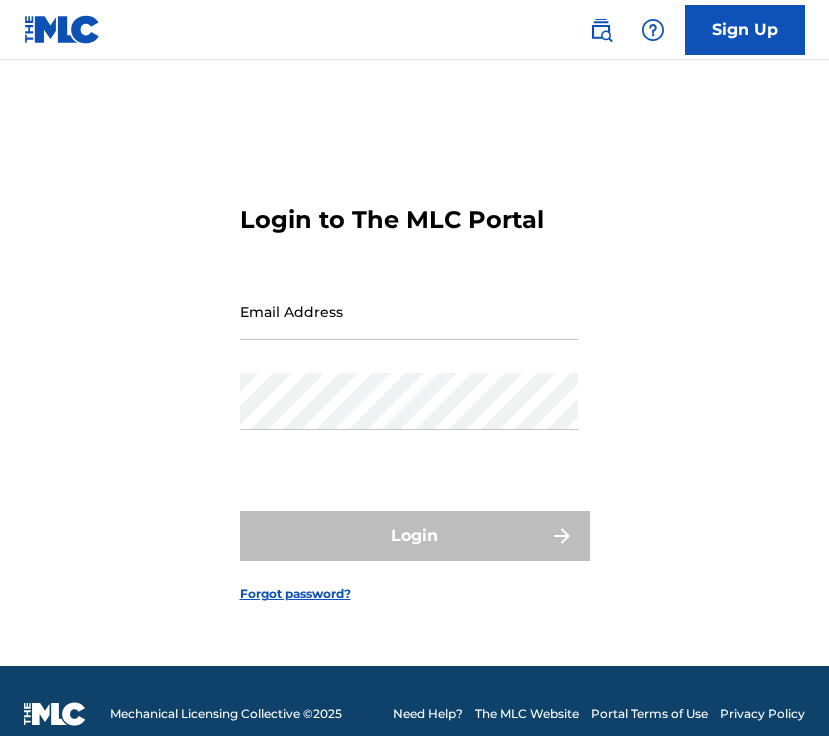 scroll, scrollTop: 0, scrollLeft: 0, axis: both 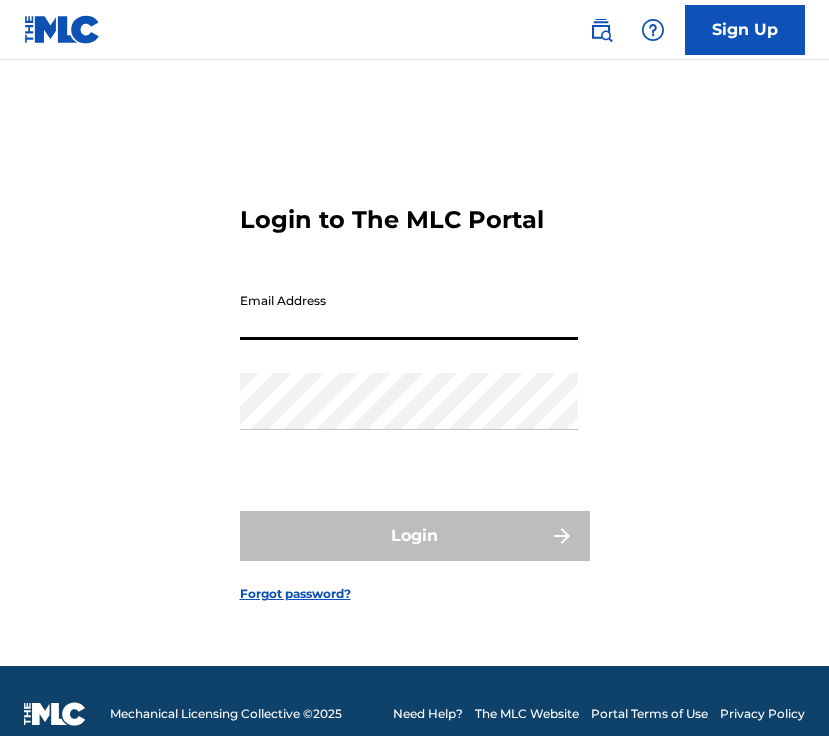 click at bounding box center [0, 762] 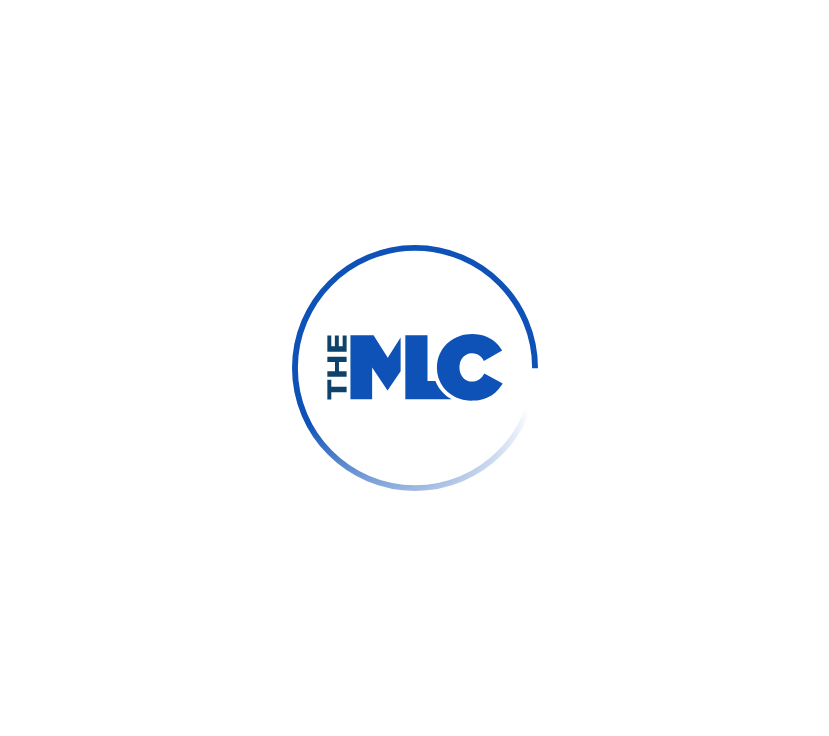scroll, scrollTop: 0, scrollLeft: 0, axis: both 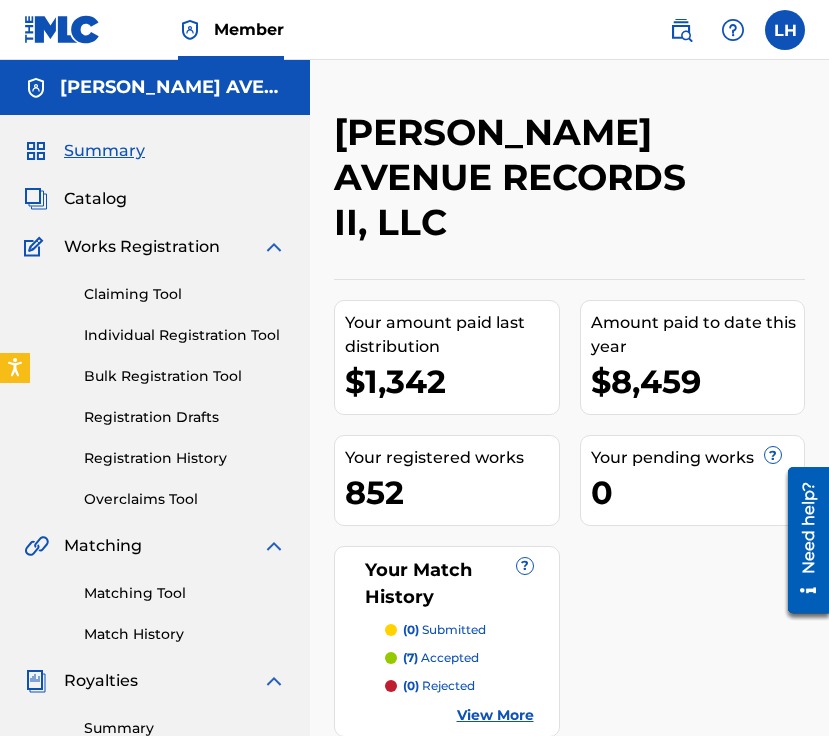 click at bounding box center [751, 184] 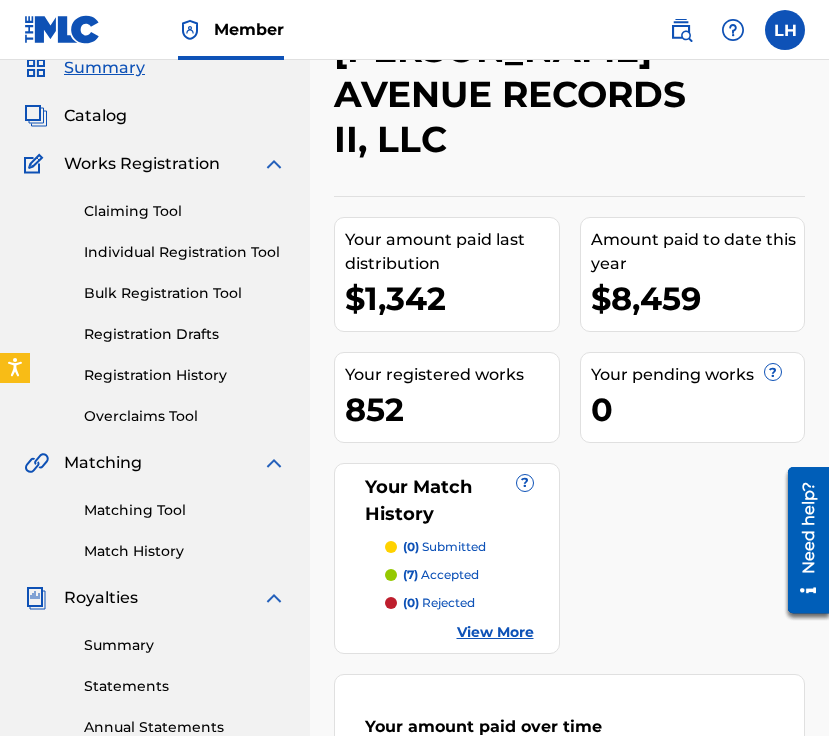 scroll, scrollTop: 120, scrollLeft: 0, axis: vertical 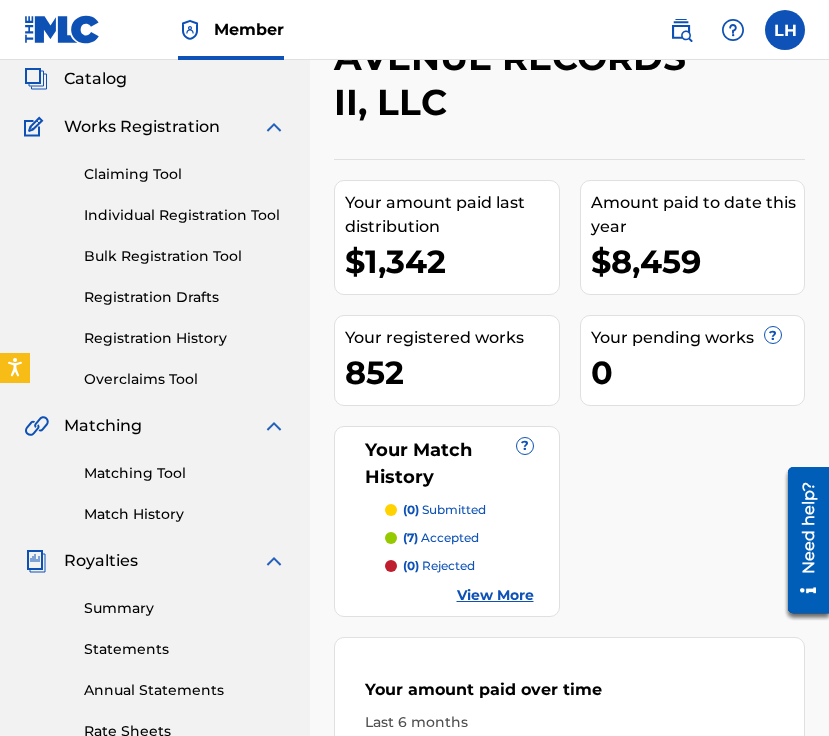 click on "Summary" at bounding box center (185, 608) 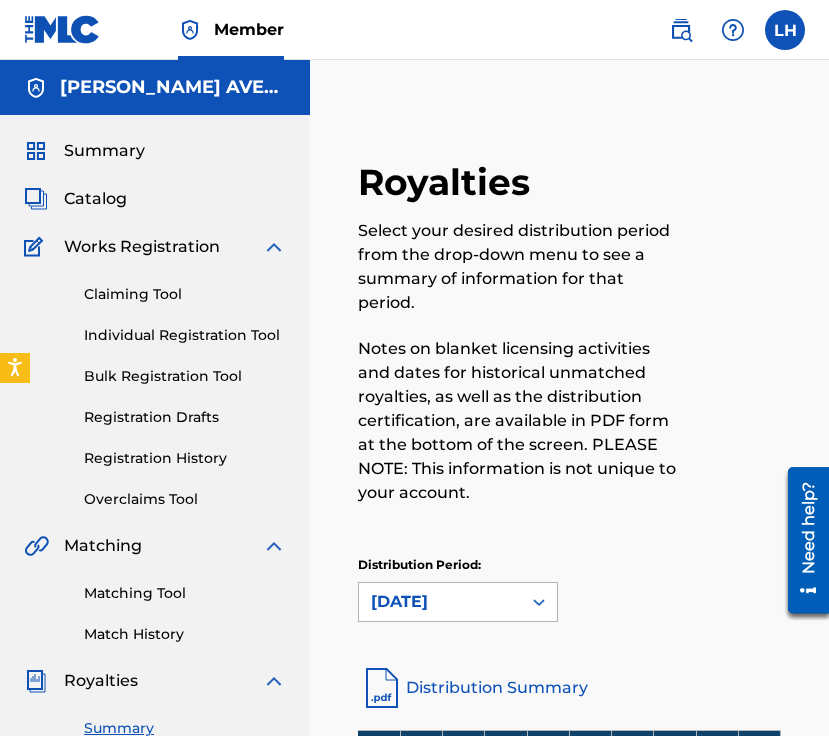 click on "[DATE]" at bounding box center [440, 602] 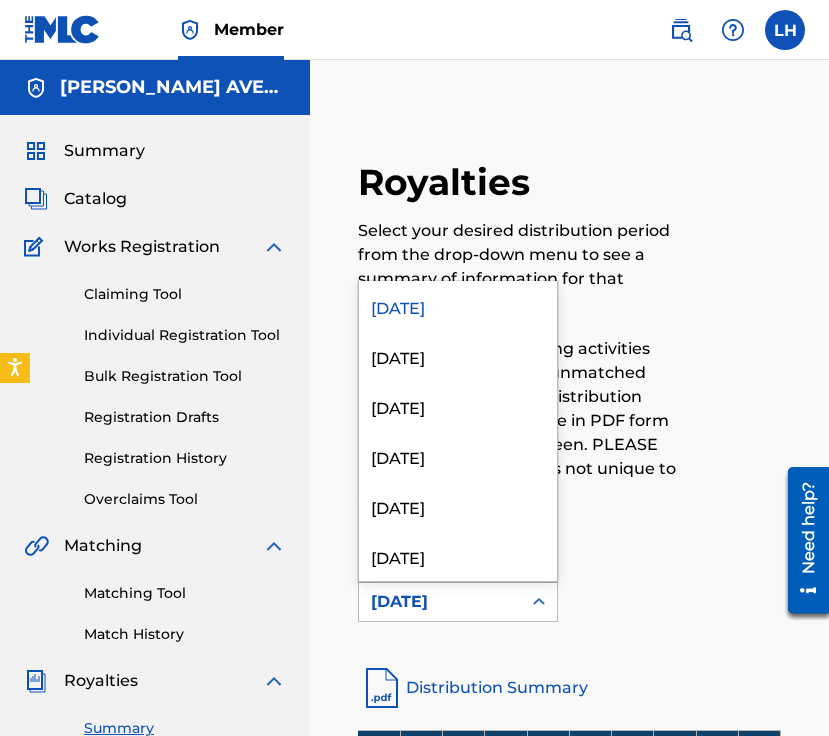 click on "[DATE]" at bounding box center (440, 602) 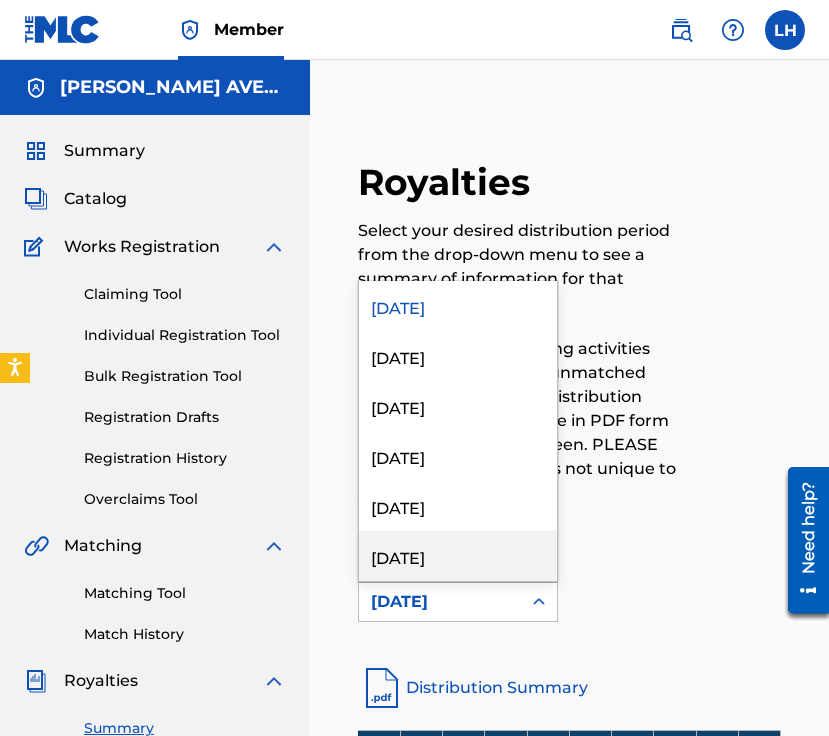 click on "[DATE]" at bounding box center [458, 556] 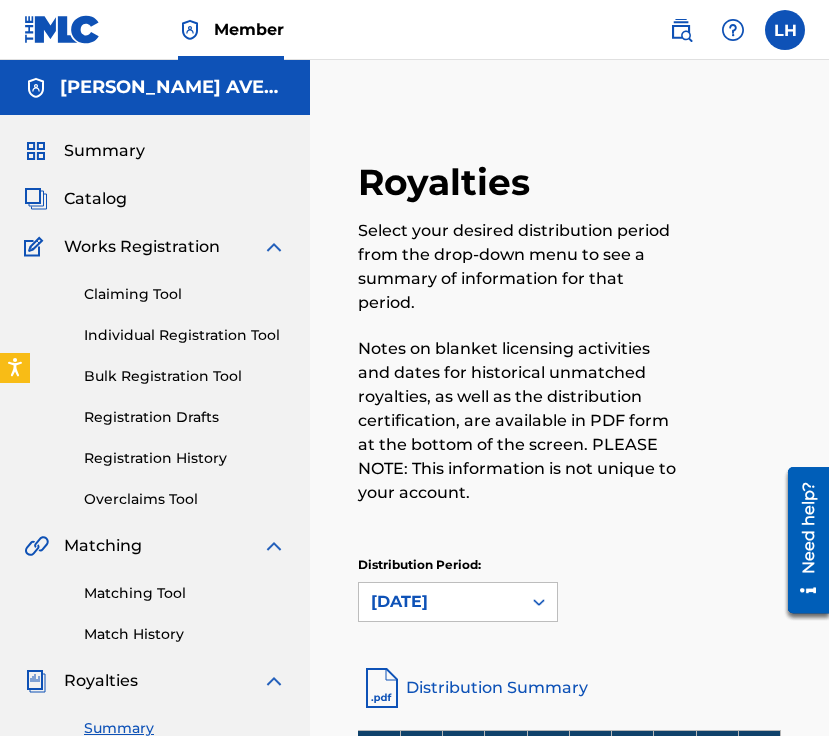 click at bounding box center (732, 344) 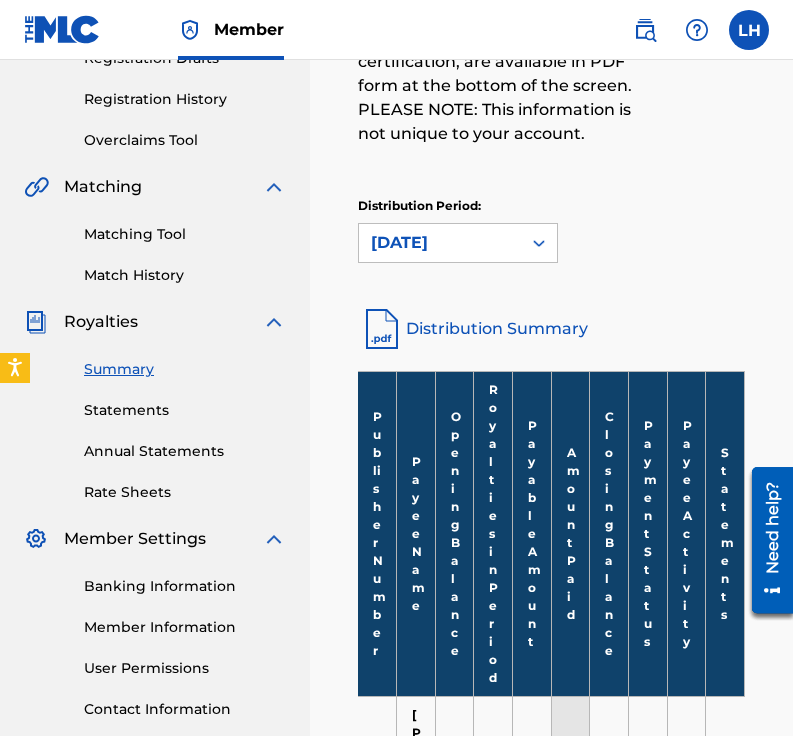 scroll, scrollTop: 280, scrollLeft: 0, axis: vertical 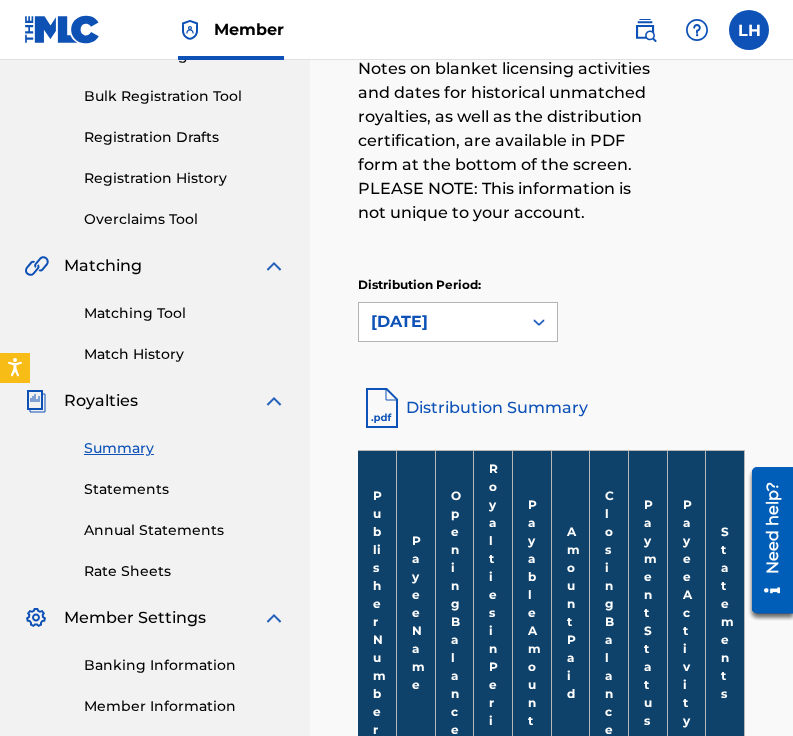 click on "[DATE]" at bounding box center (440, 322) 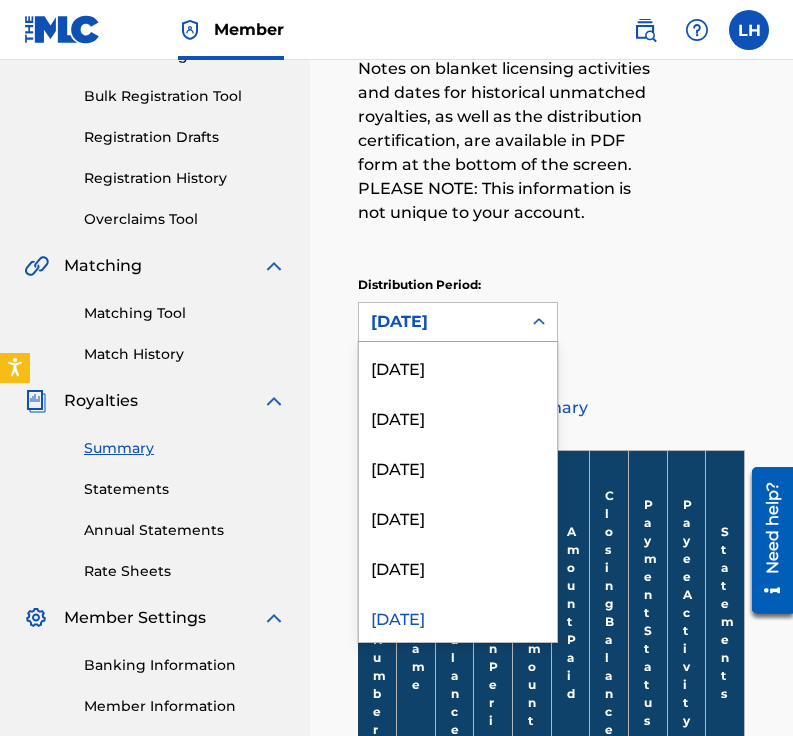scroll, scrollTop: 16, scrollLeft: 0, axis: vertical 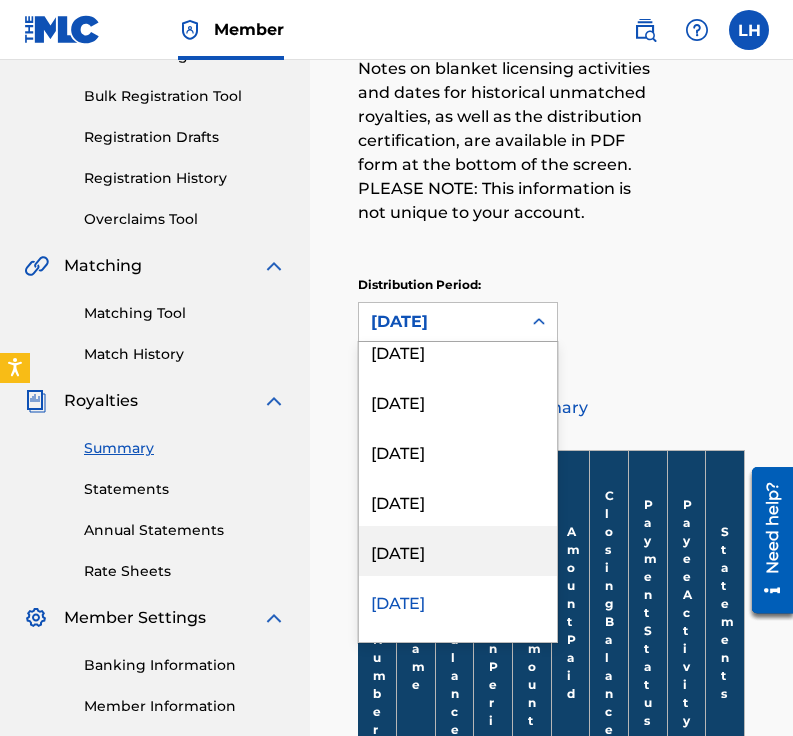 click on "[DATE]" at bounding box center [458, 551] 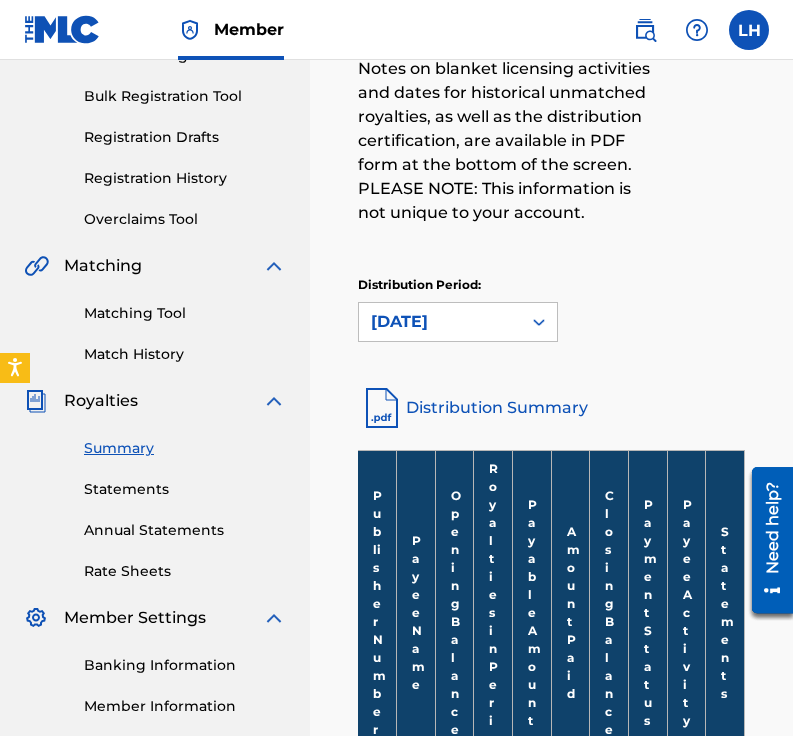 click on "Distribution Period: option [DATE], selected. [DATE]" at bounding box center [551, 309] 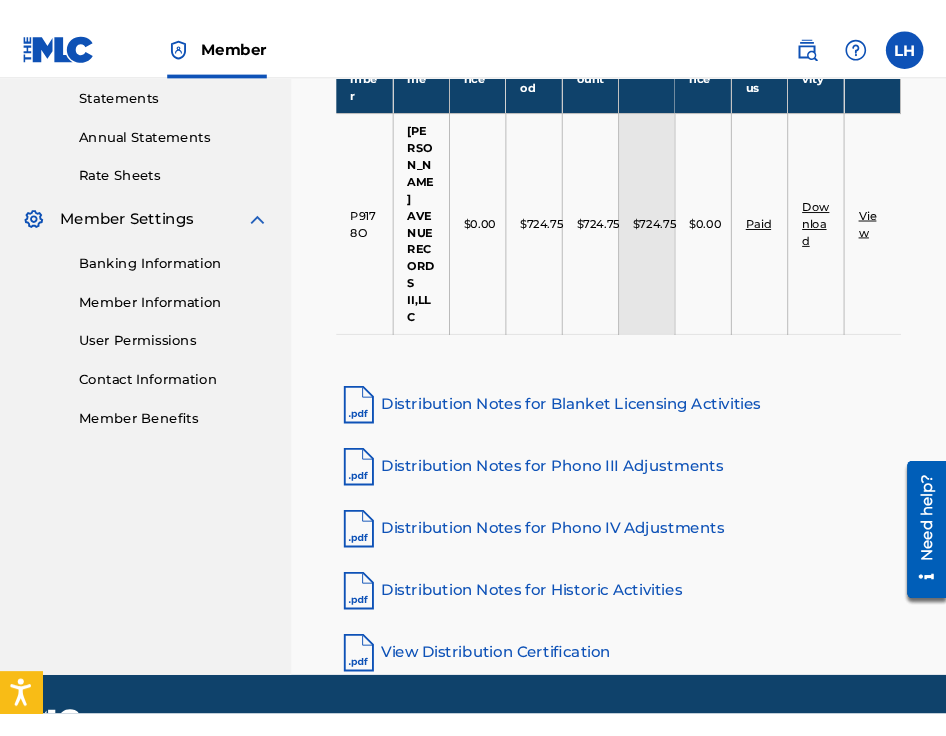 scroll, scrollTop: 724, scrollLeft: 0, axis: vertical 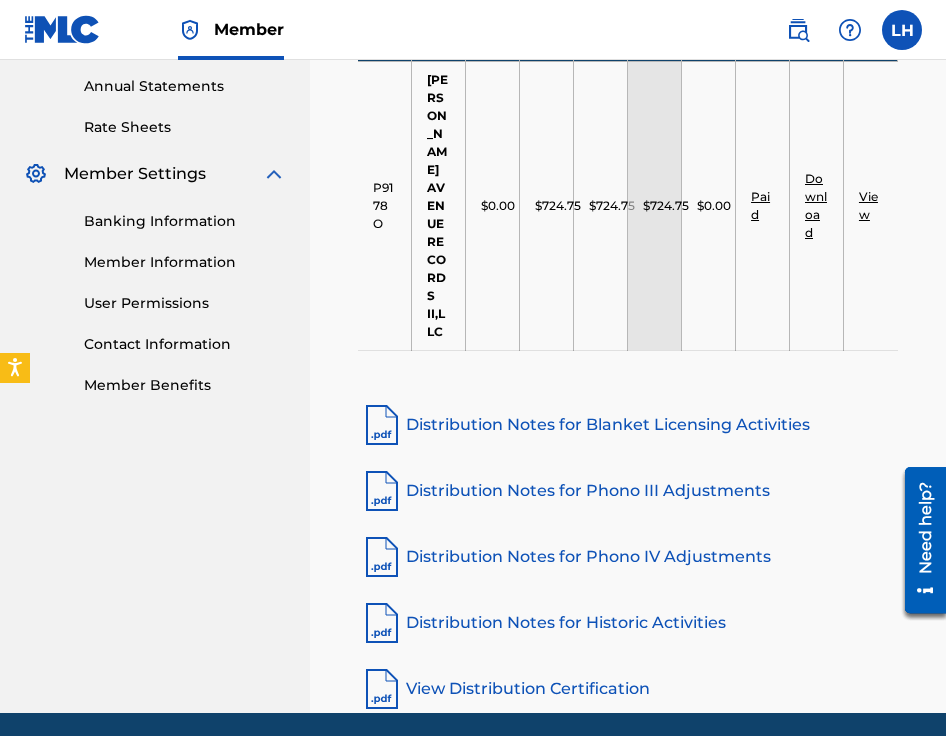 drag, startPoint x: 934, startPoint y: 236, endPoint x: 934, endPoint y: 162, distance: 74 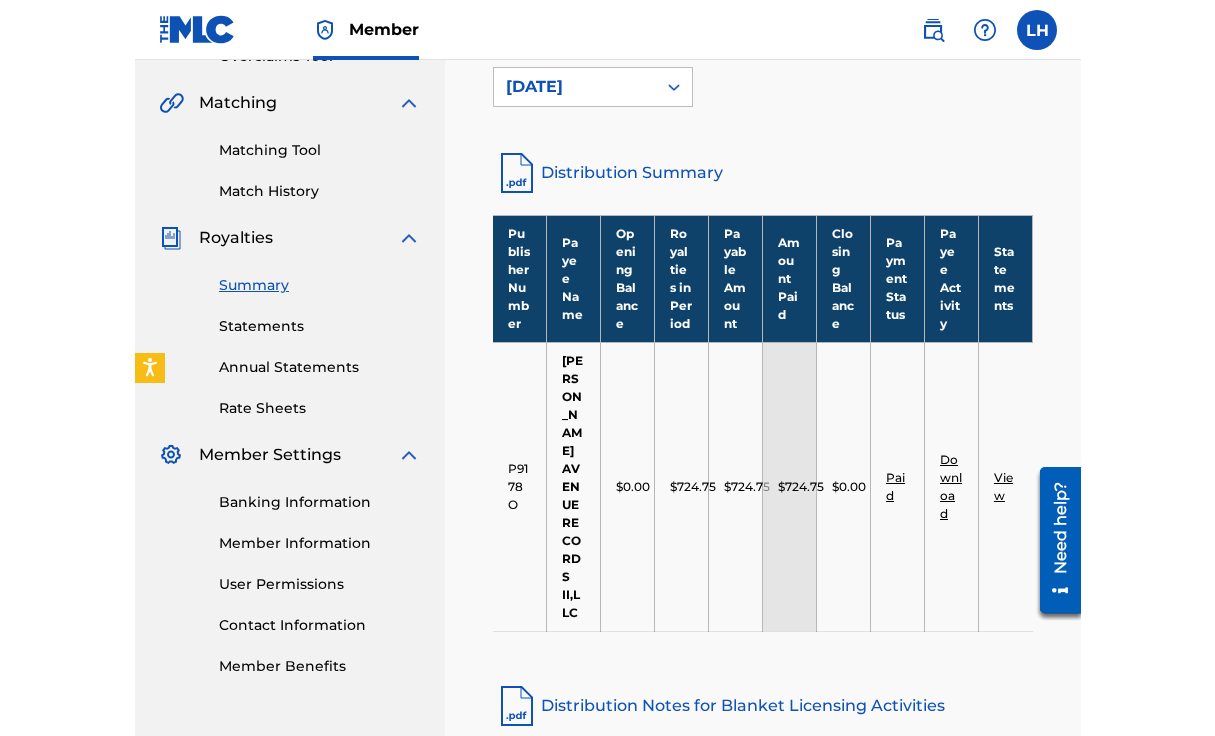 scroll, scrollTop: 404, scrollLeft: 0, axis: vertical 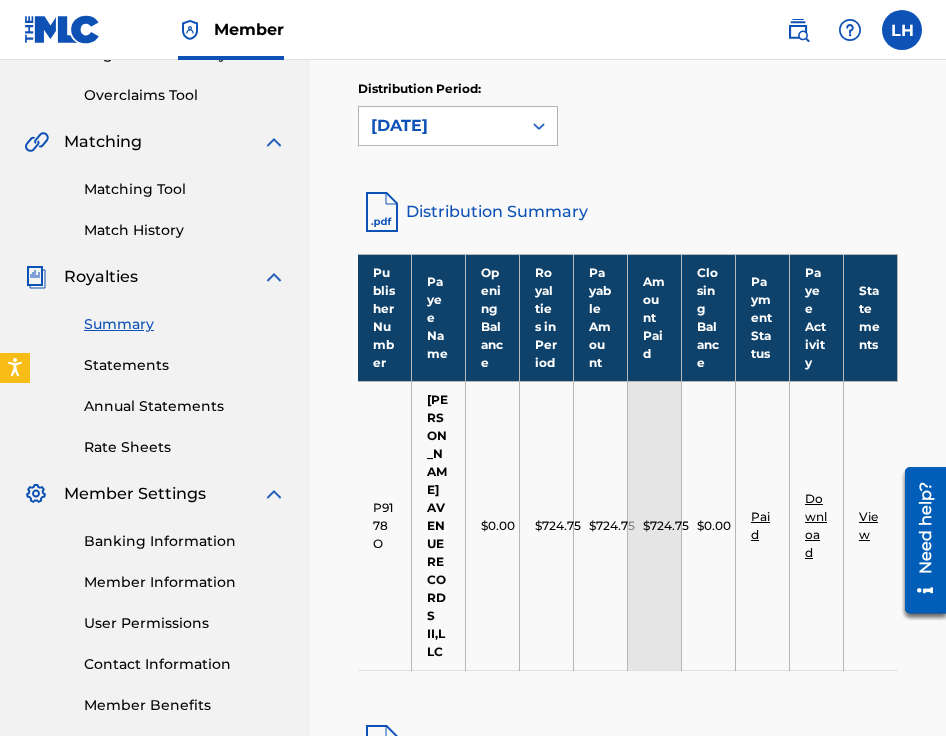 click at bounding box center [539, 126] 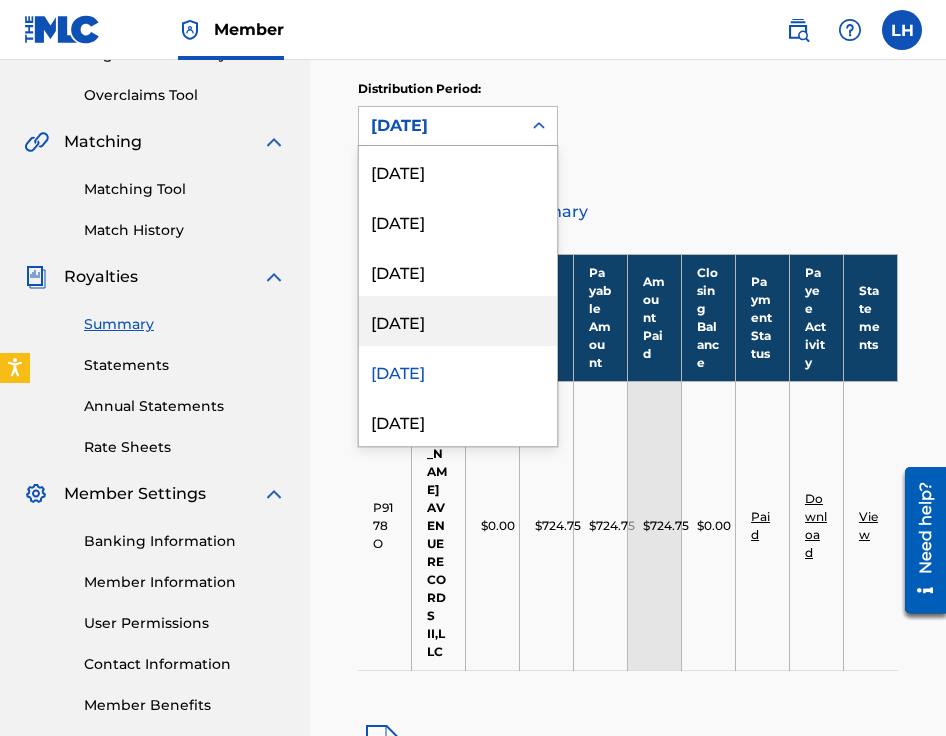 click on "[DATE]" at bounding box center (458, 321) 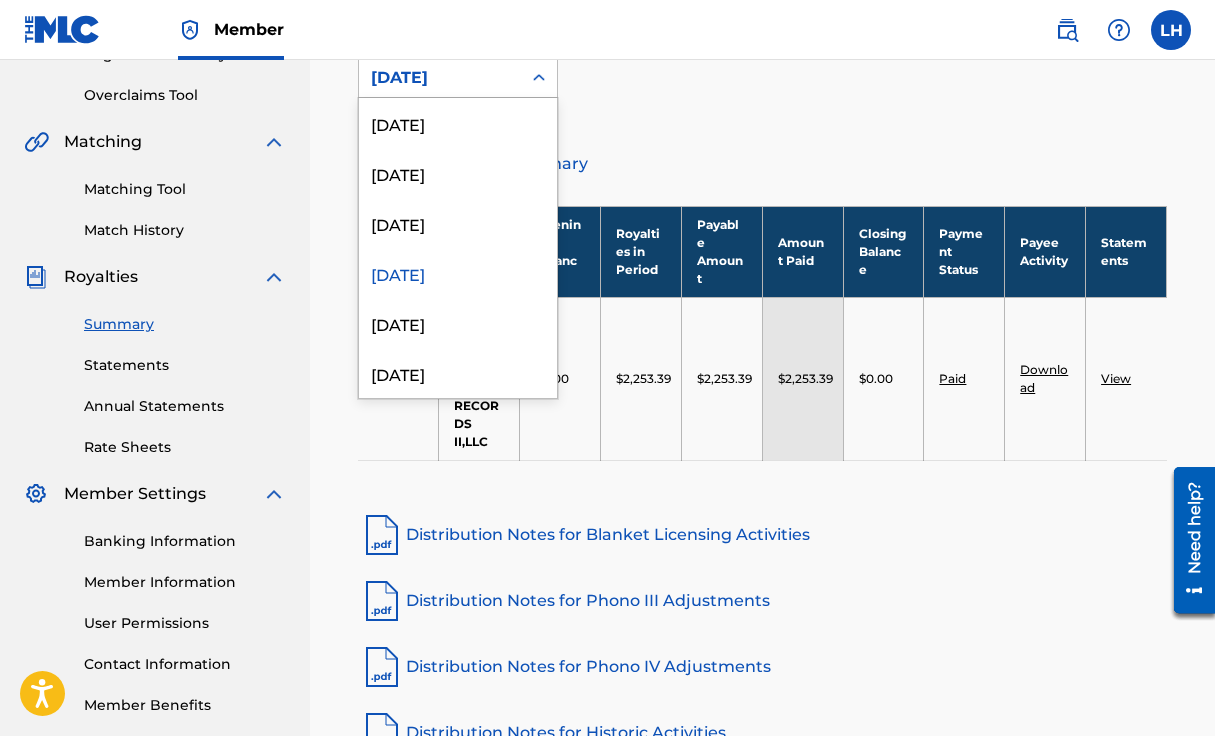 click on "[DATE]" at bounding box center (440, 78) 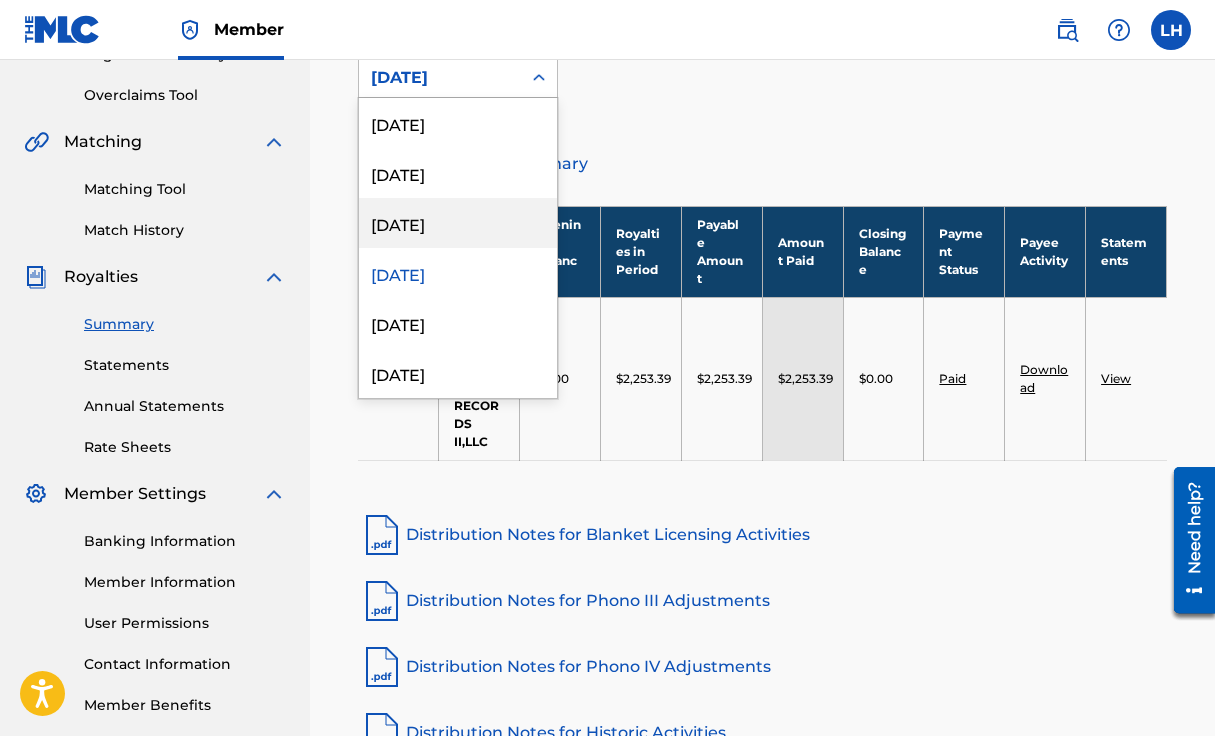 click on "[DATE]" at bounding box center [458, 223] 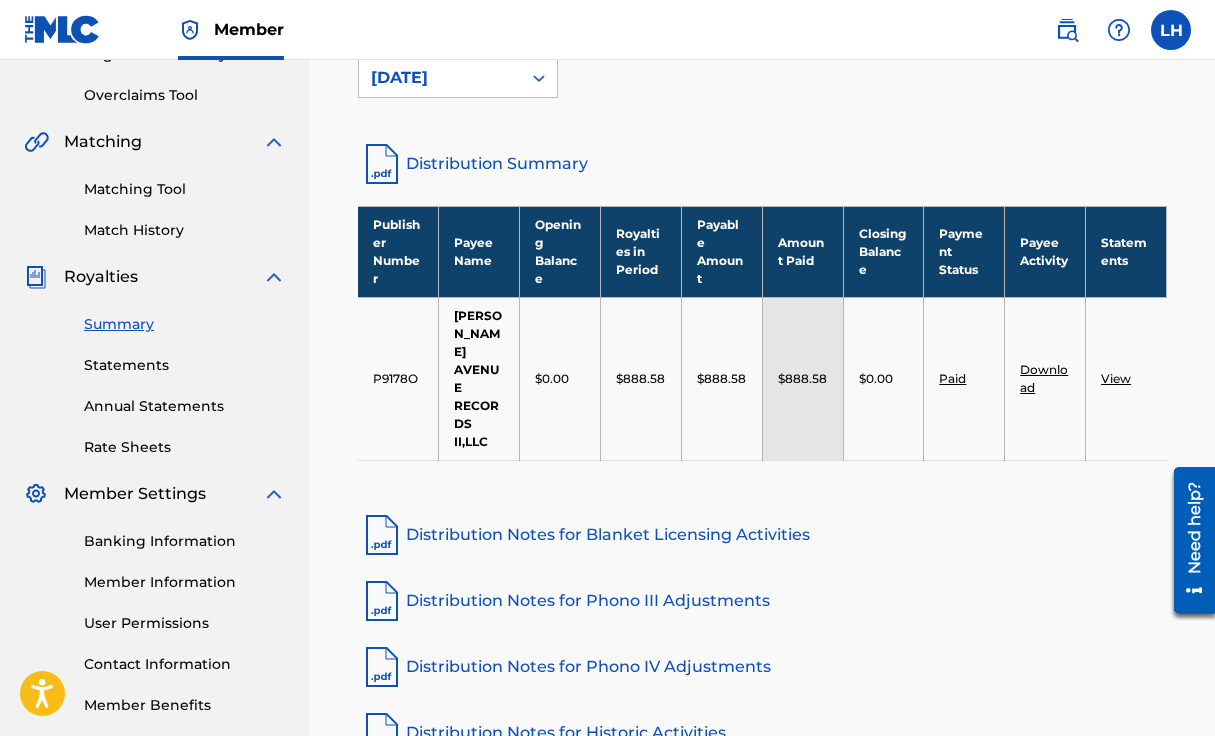 click on "[DATE]" at bounding box center [440, 78] 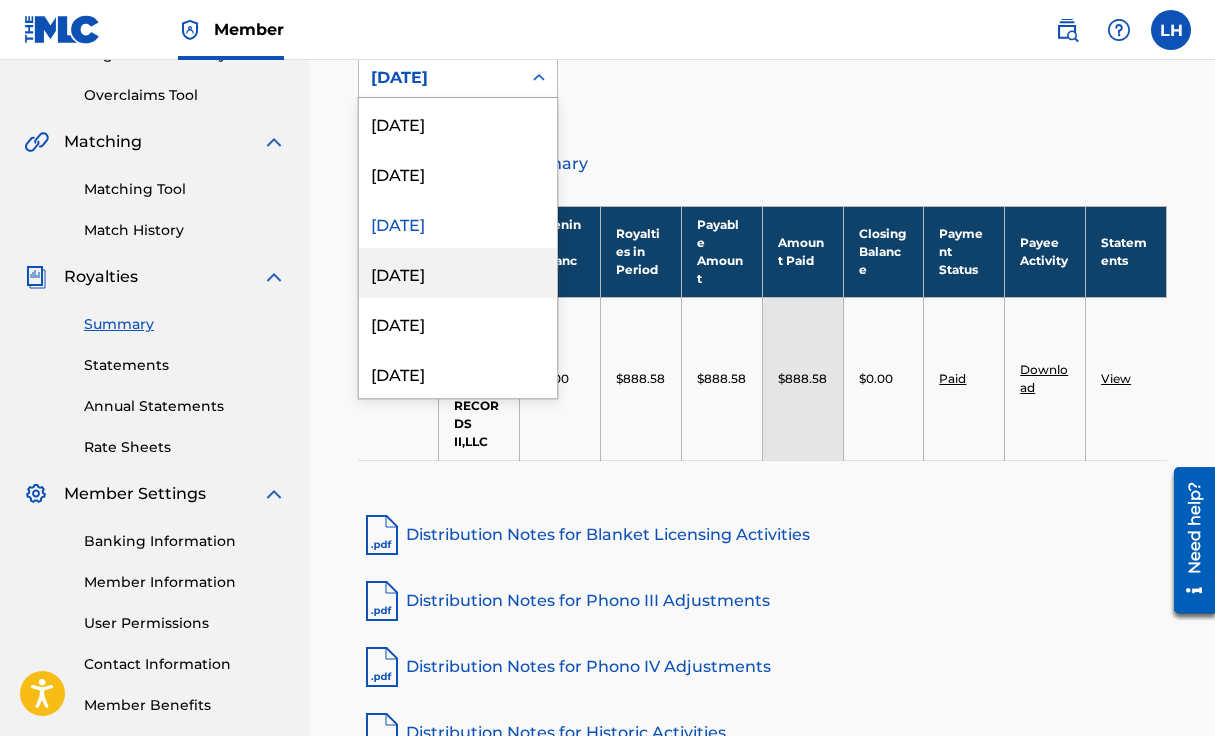 click on "[DATE]" at bounding box center (458, 273) 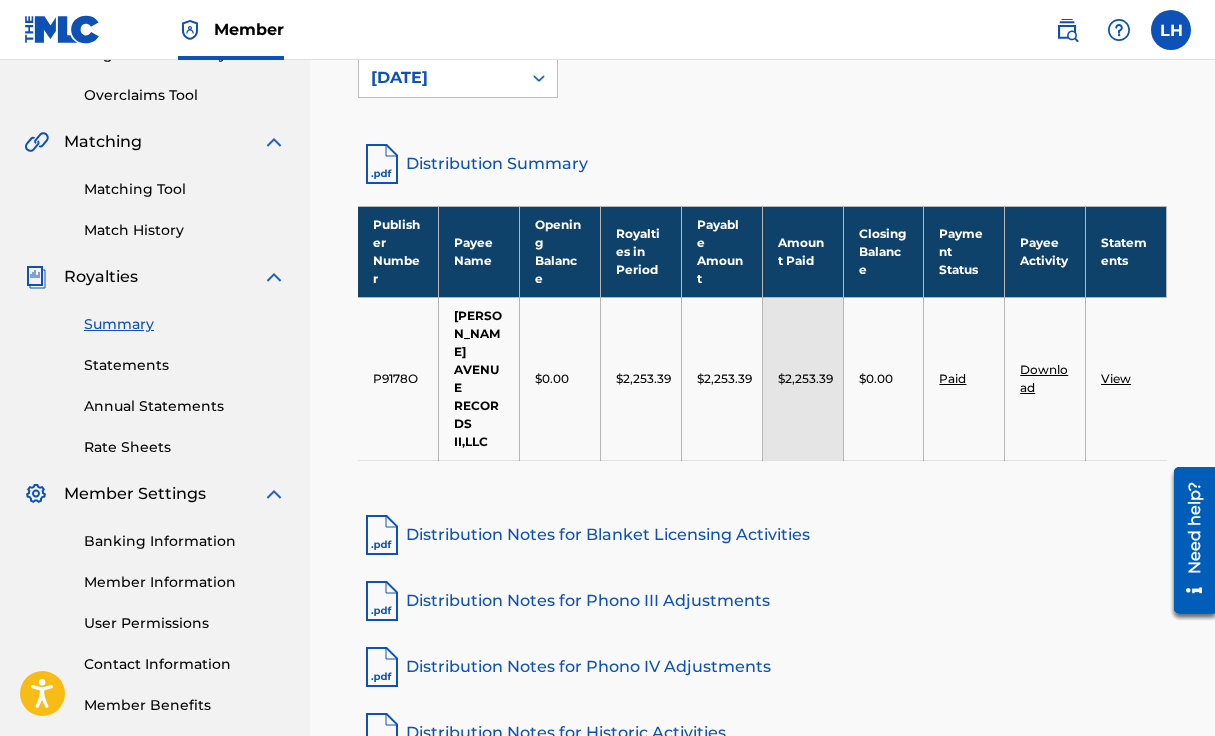 click on "[DATE]" at bounding box center [440, 78] 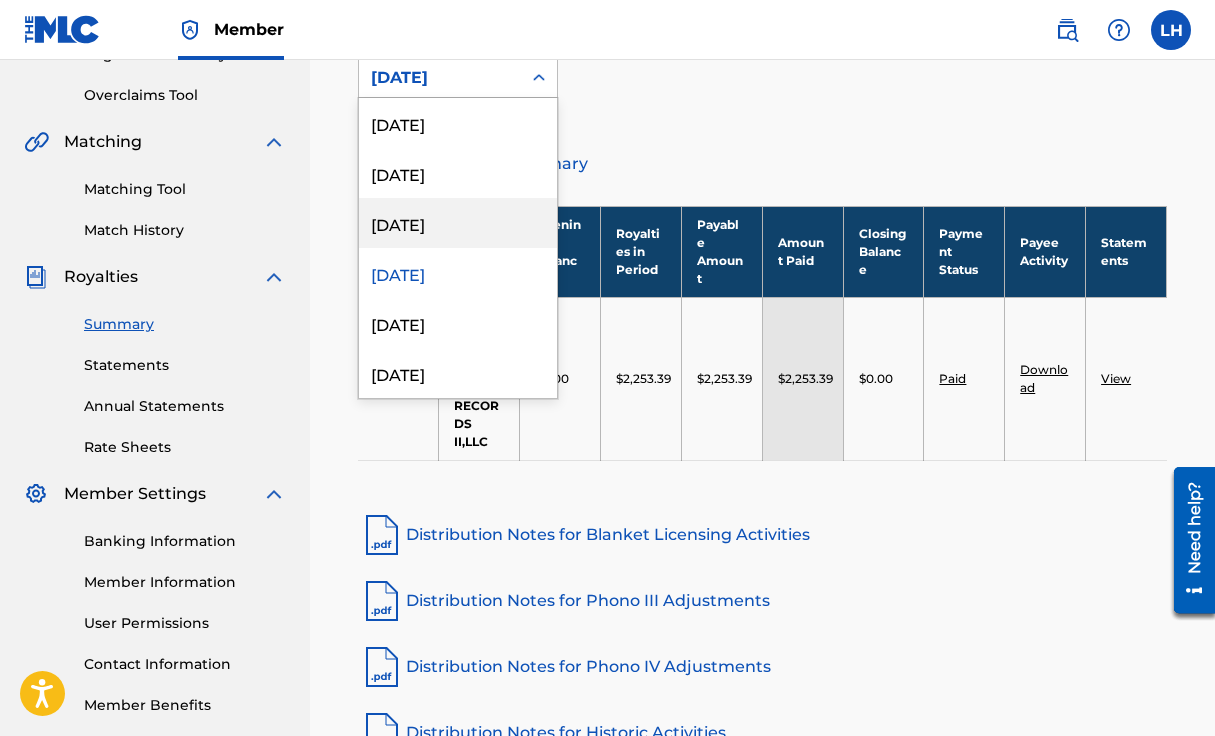 click on "[DATE]" at bounding box center (458, 223) 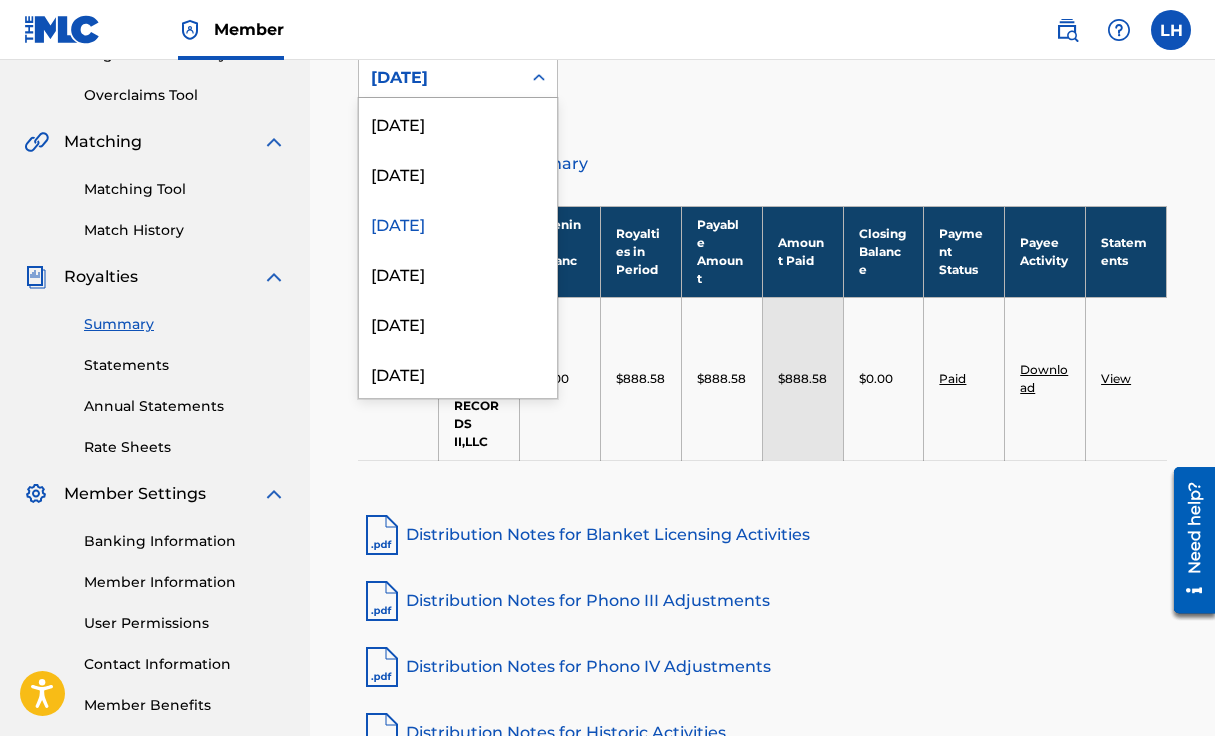 click on "[DATE]" at bounding box center [440, 78] 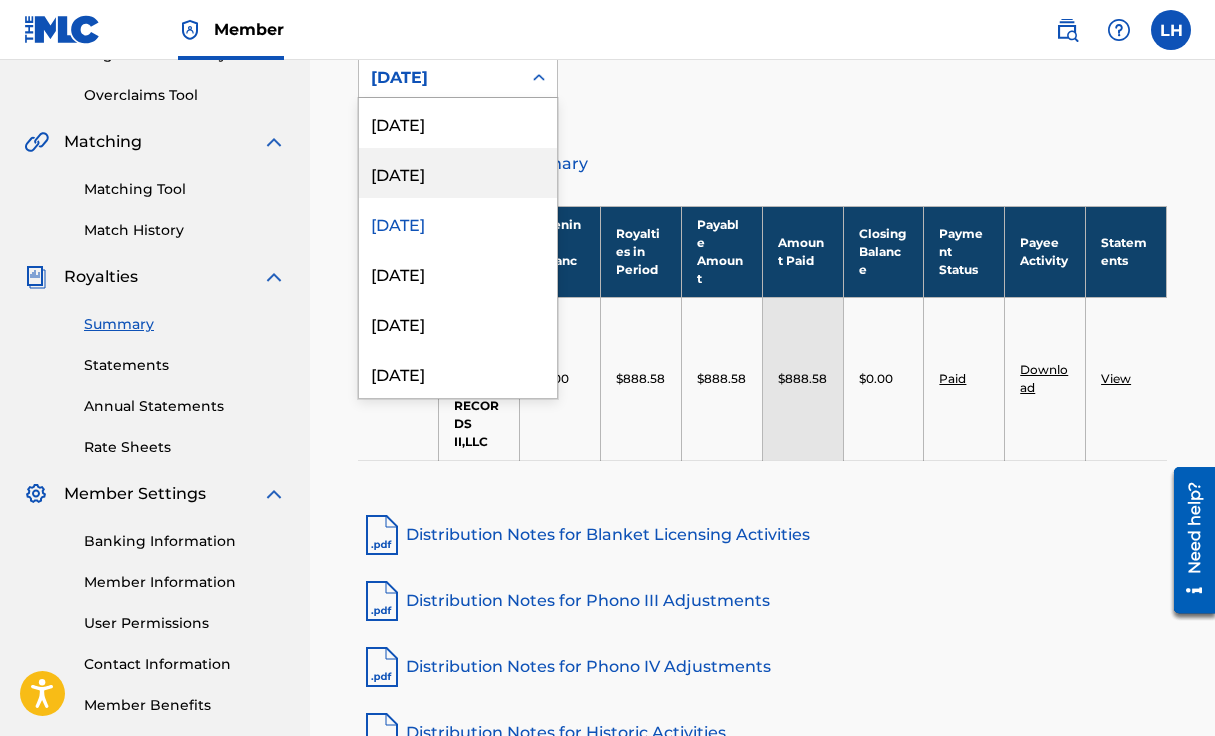 click on "[DATE]" at bounding box center [458, 173] 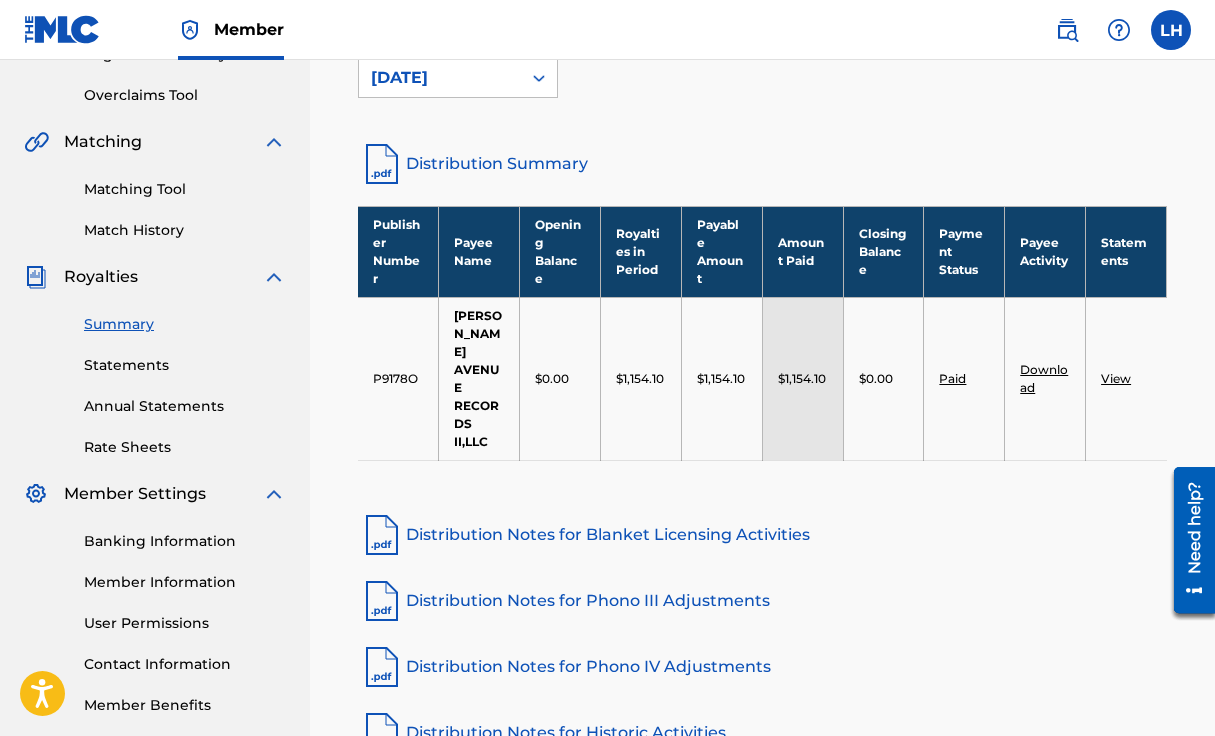 click on "View" at bounding box center (1116, 378) 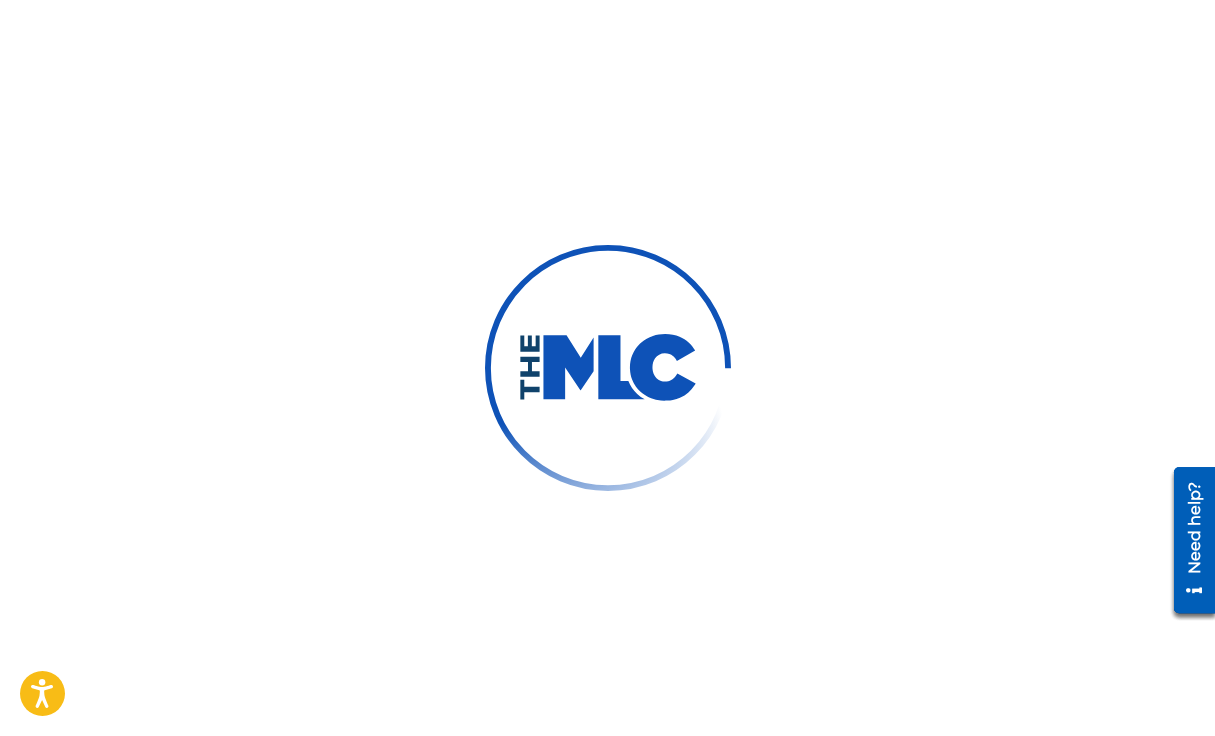 scroll, scrollTop: 0, scrollLeft: 0, axis: both 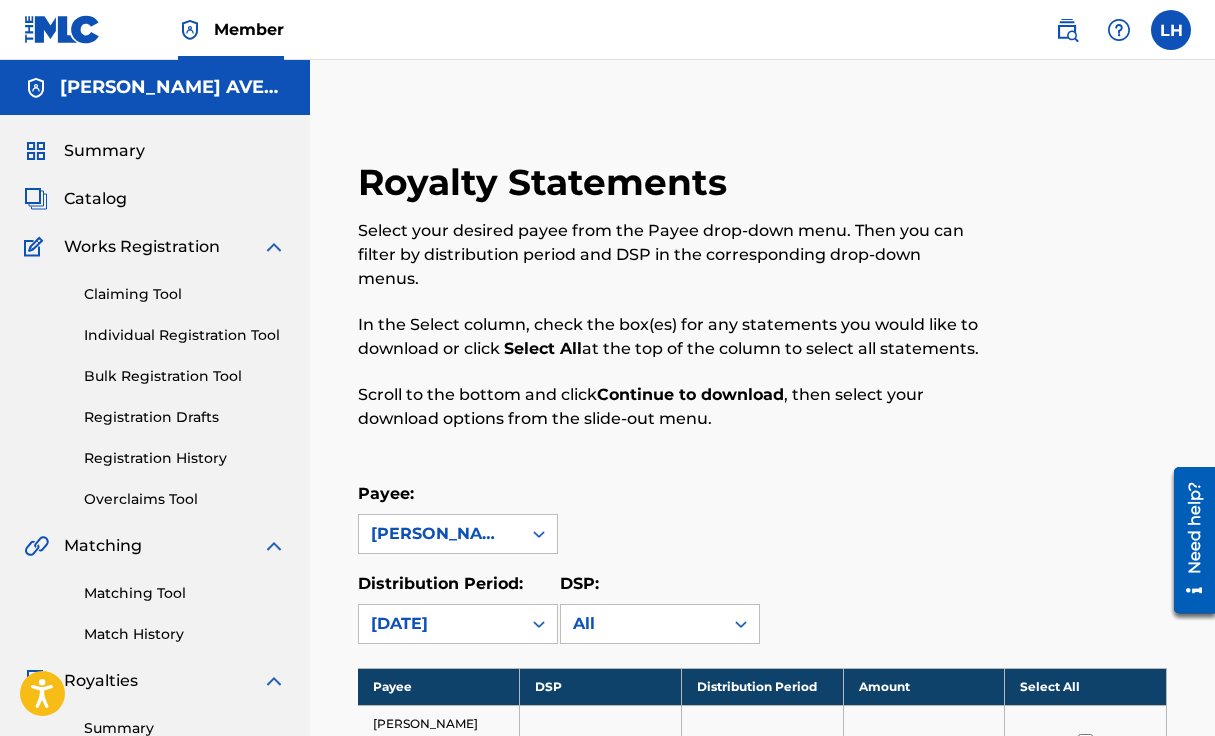 click at bounding box center (1074, 307) 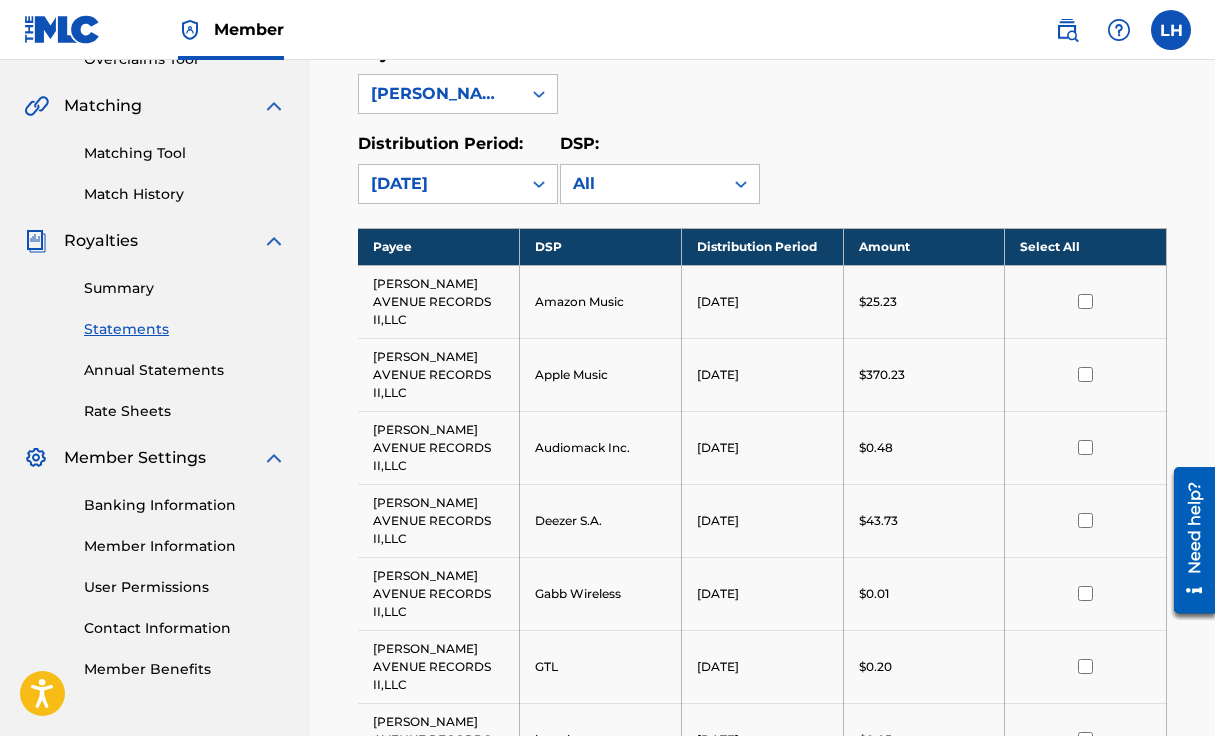 click on "Select All" at bounding box center (1086, 246) 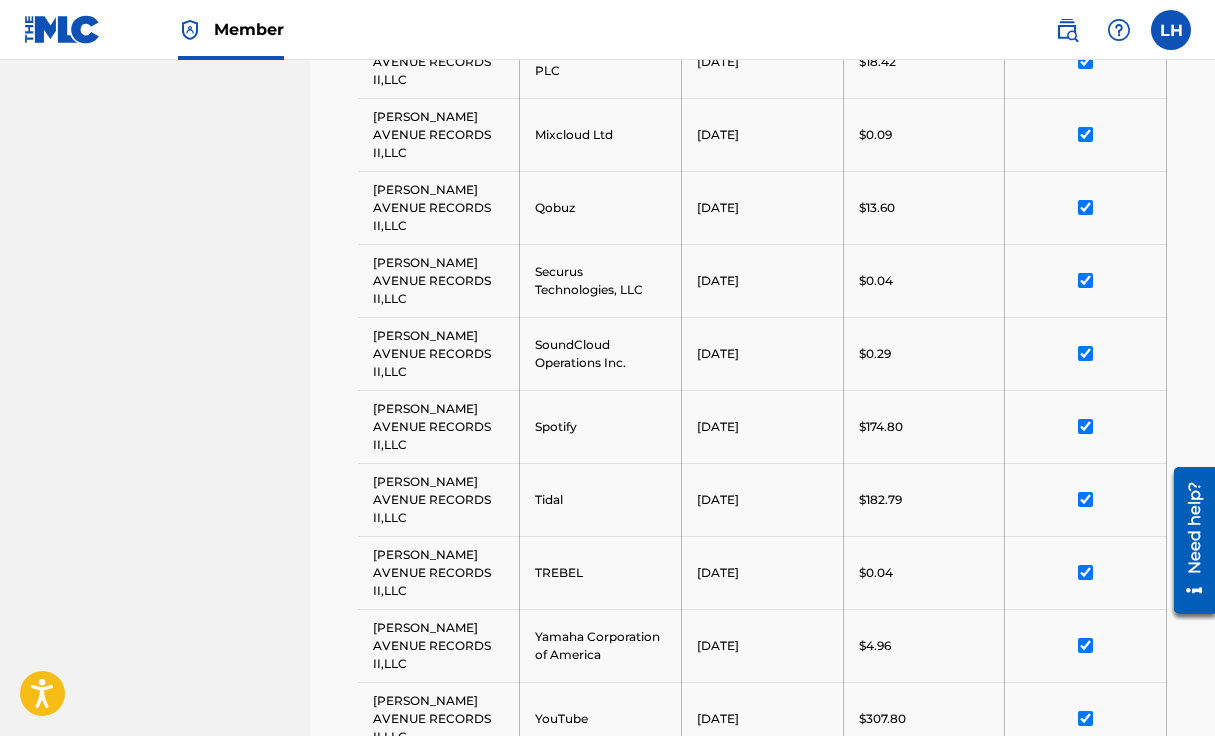 scroll, scrollTop: 1344, scrollLeft: 0, axis: vertical 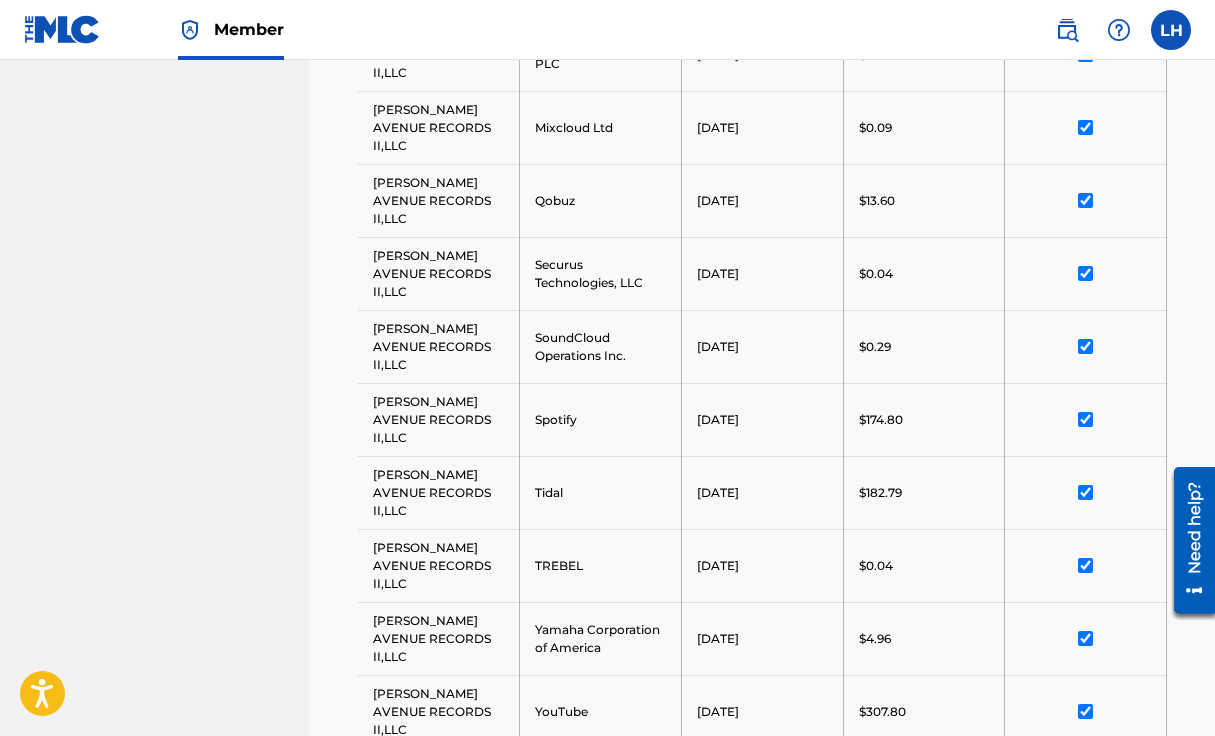 click on "Continue to download" at bounding box center (1059, 854) 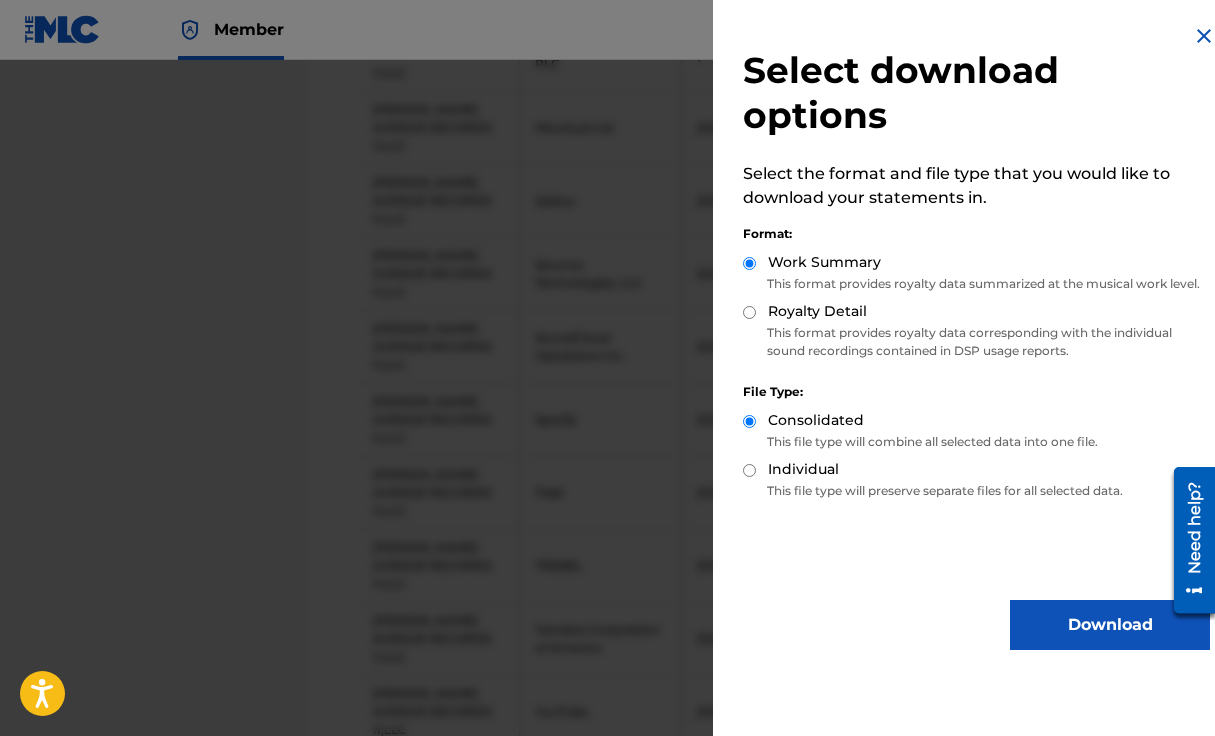 click on "Royalty Detail" at bounding box center (817, 311) 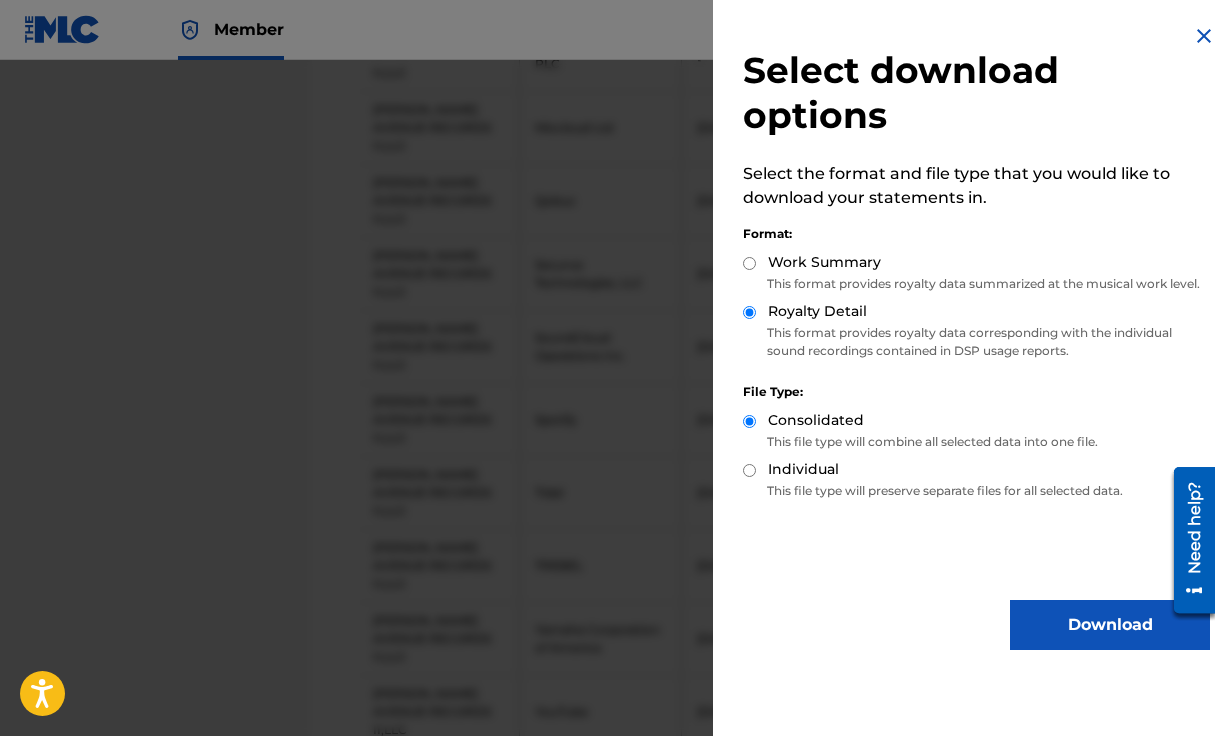 click on "Download" at bounding box center [1110, 625] 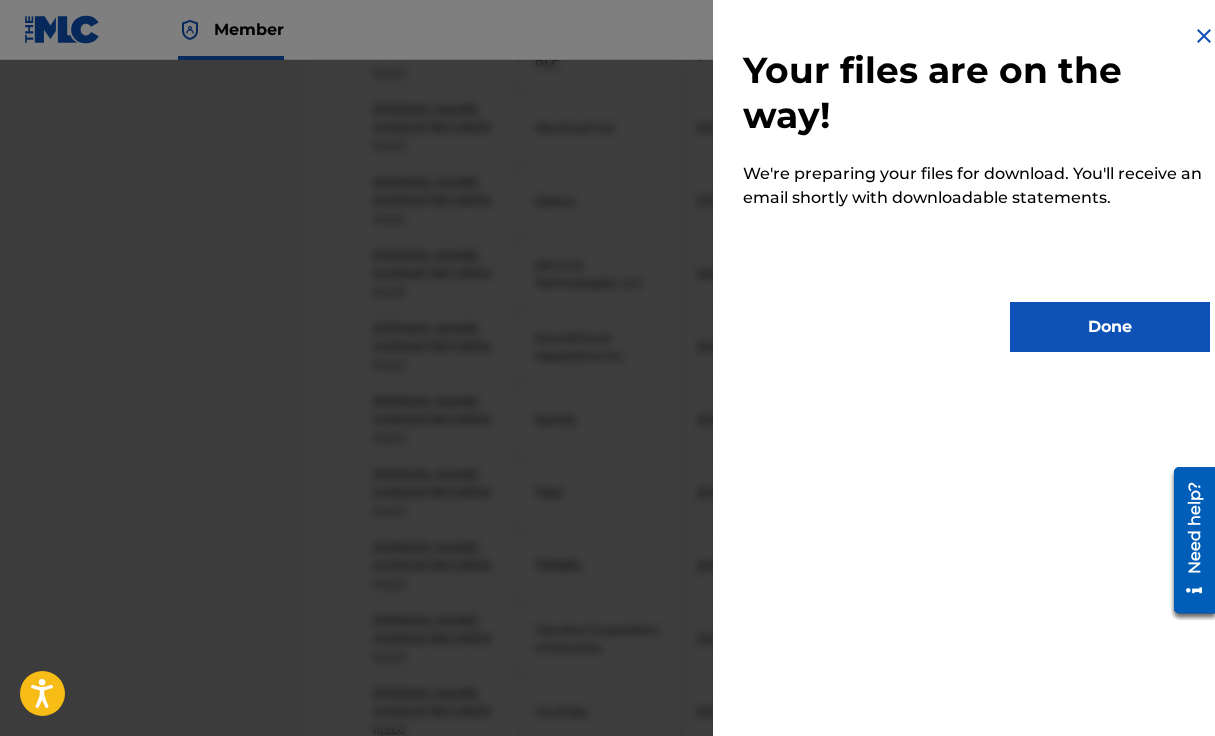 click on "Done" at bounding box center [1110, 327] 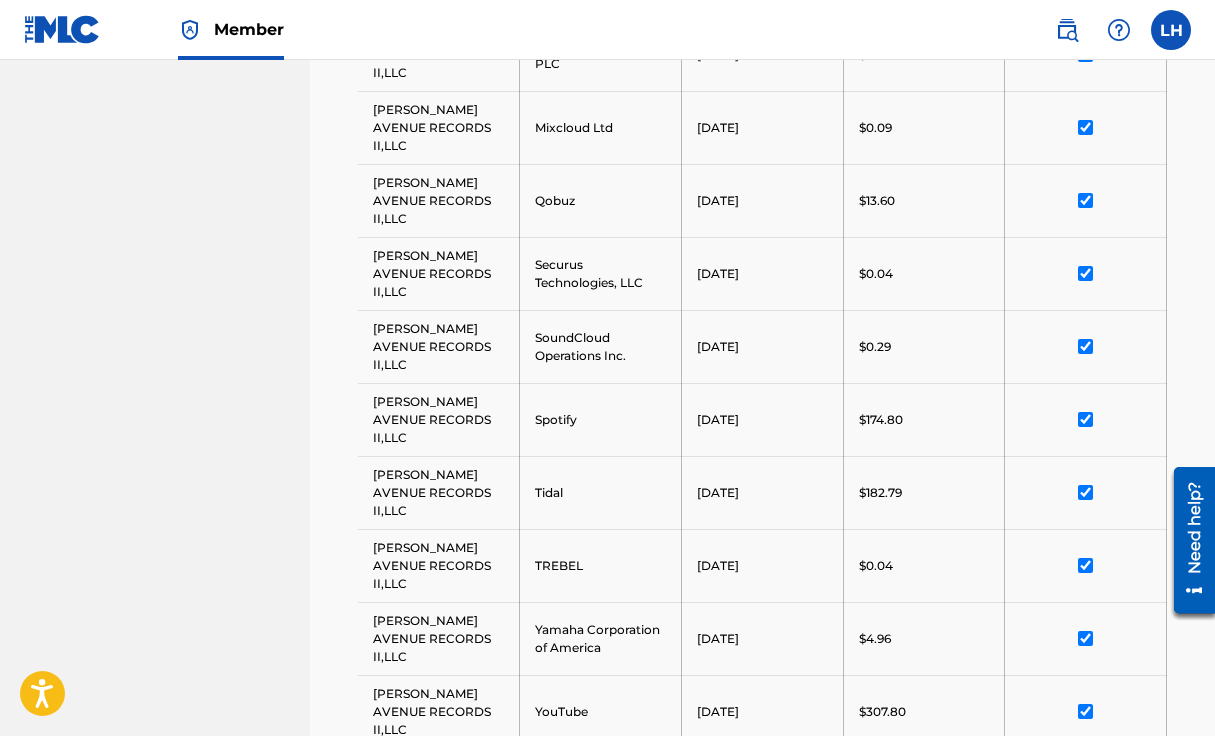 click at bounding box center (1086, 638) 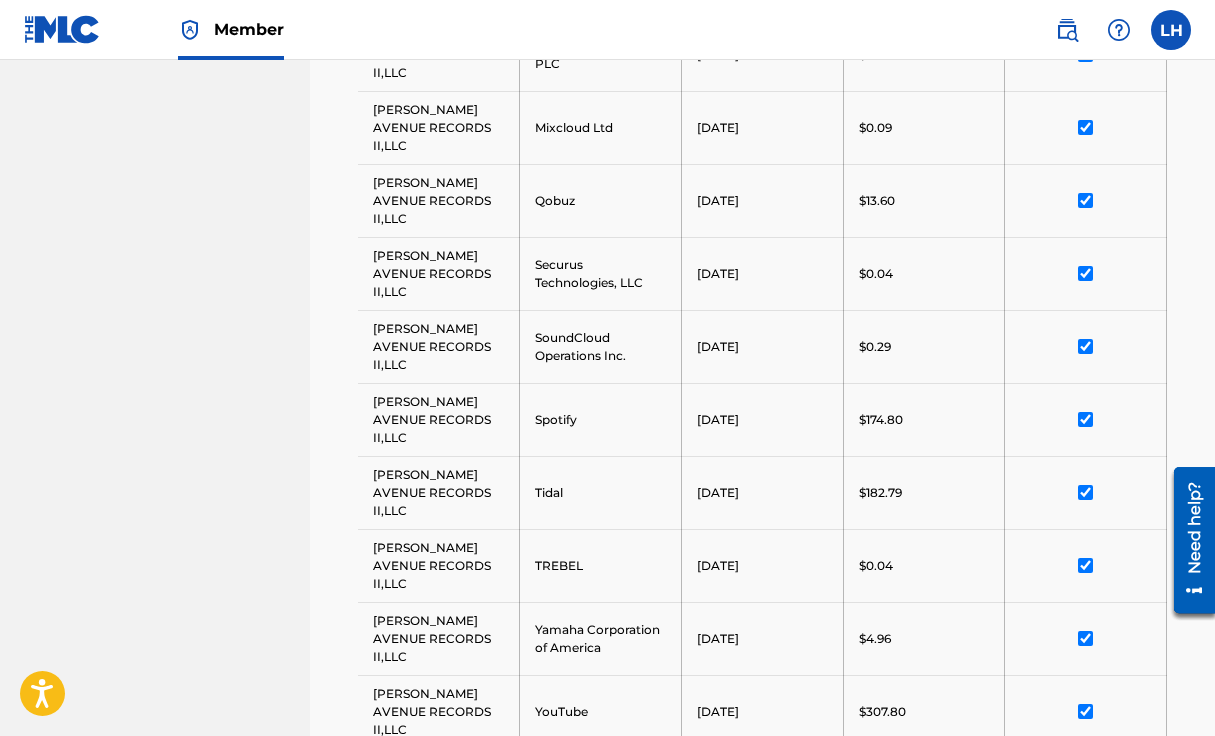 click on "Continue to download" at bounding box center (1059, 854) 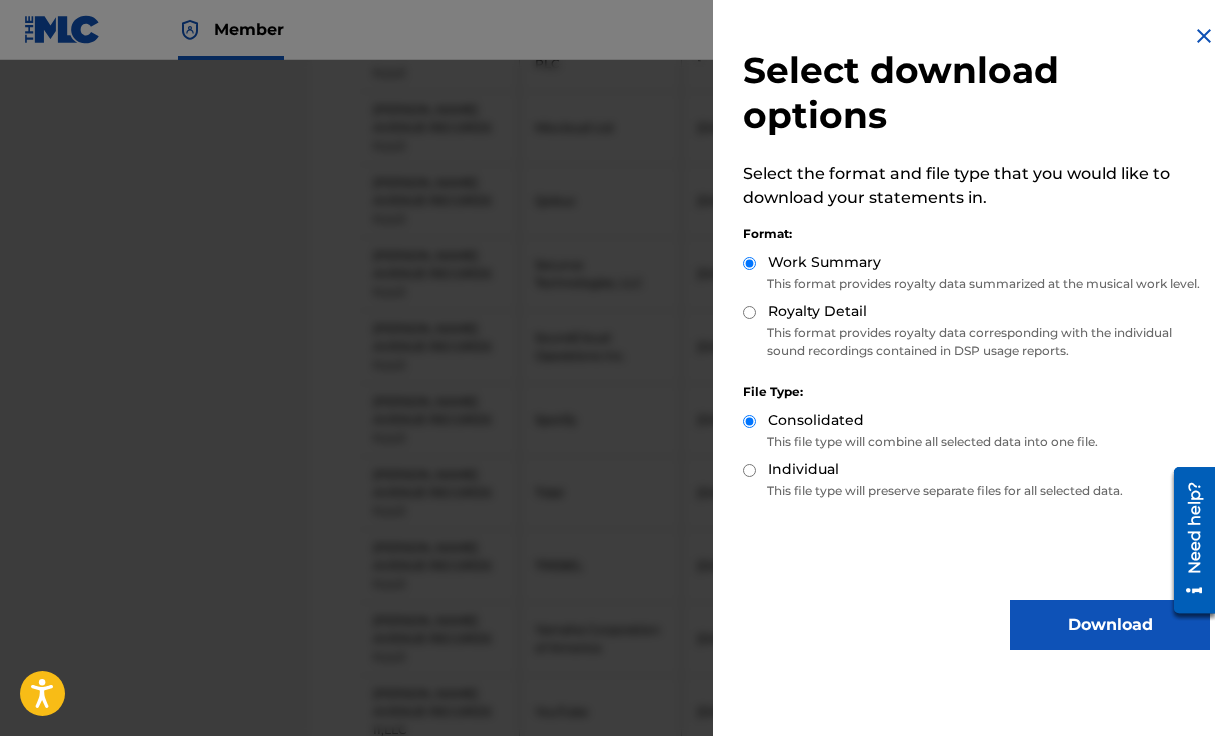 click on "This format provides royalty data corresponding with the individual sound recordings contained in DSP usage reports." at bounding box center [976, 342] 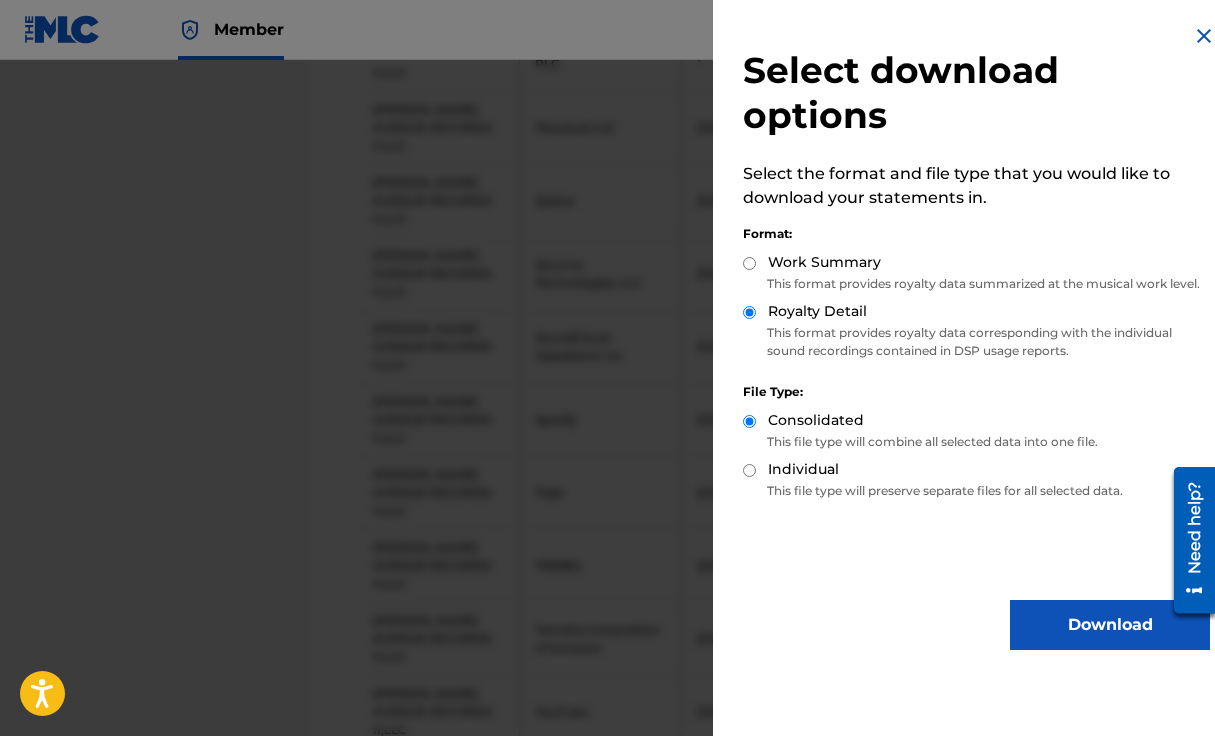 click on "Download" at bounding box center (1110, 625) 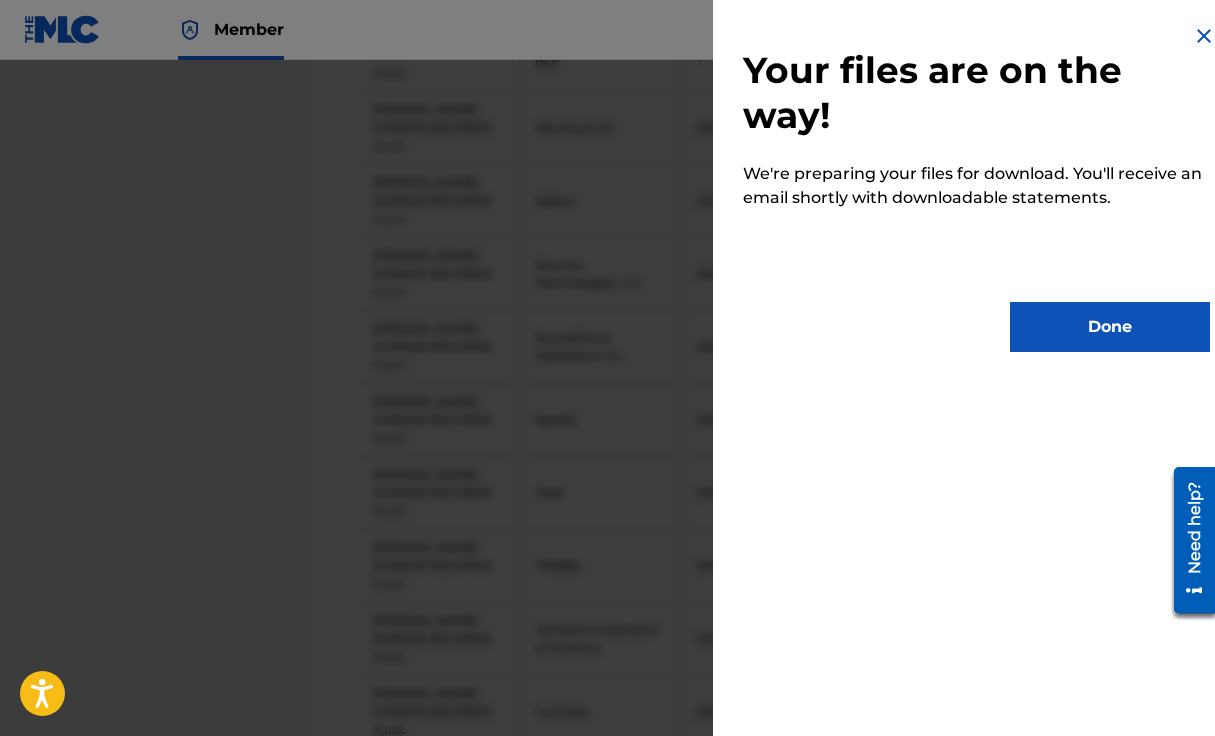 click on "Done" at bounding box center (1110, 327) 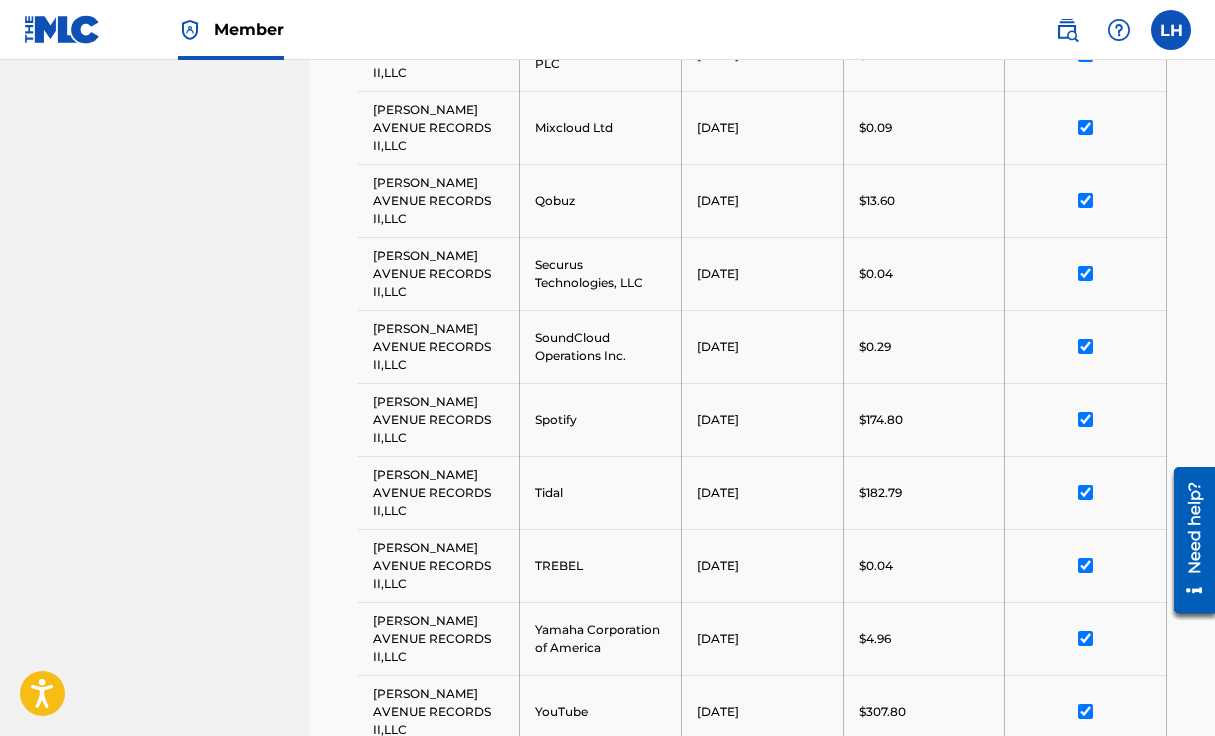 click at bounding box center [1171, 30] 